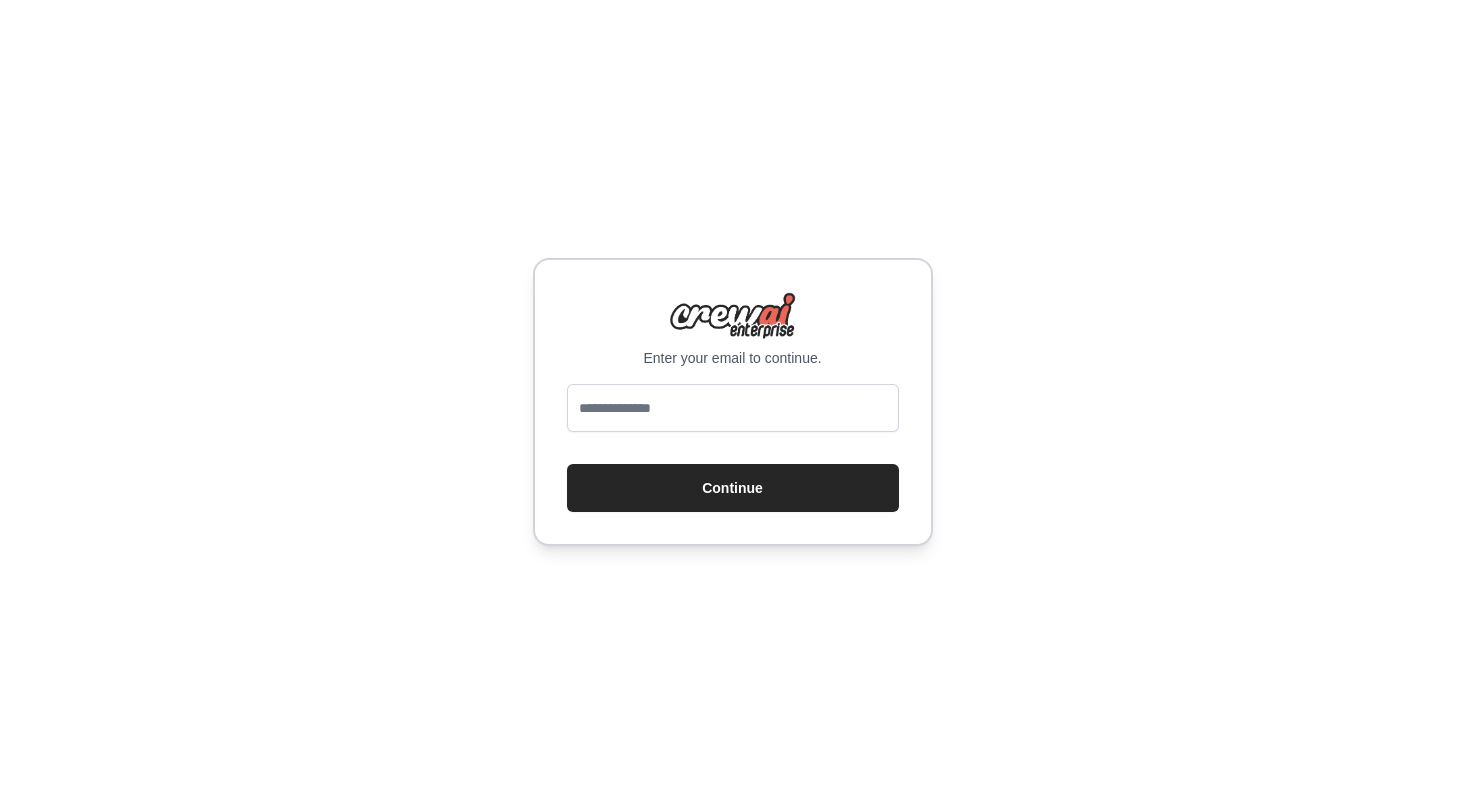 scroll, scrollTop: 0, scrollLeft: 0, axis: both 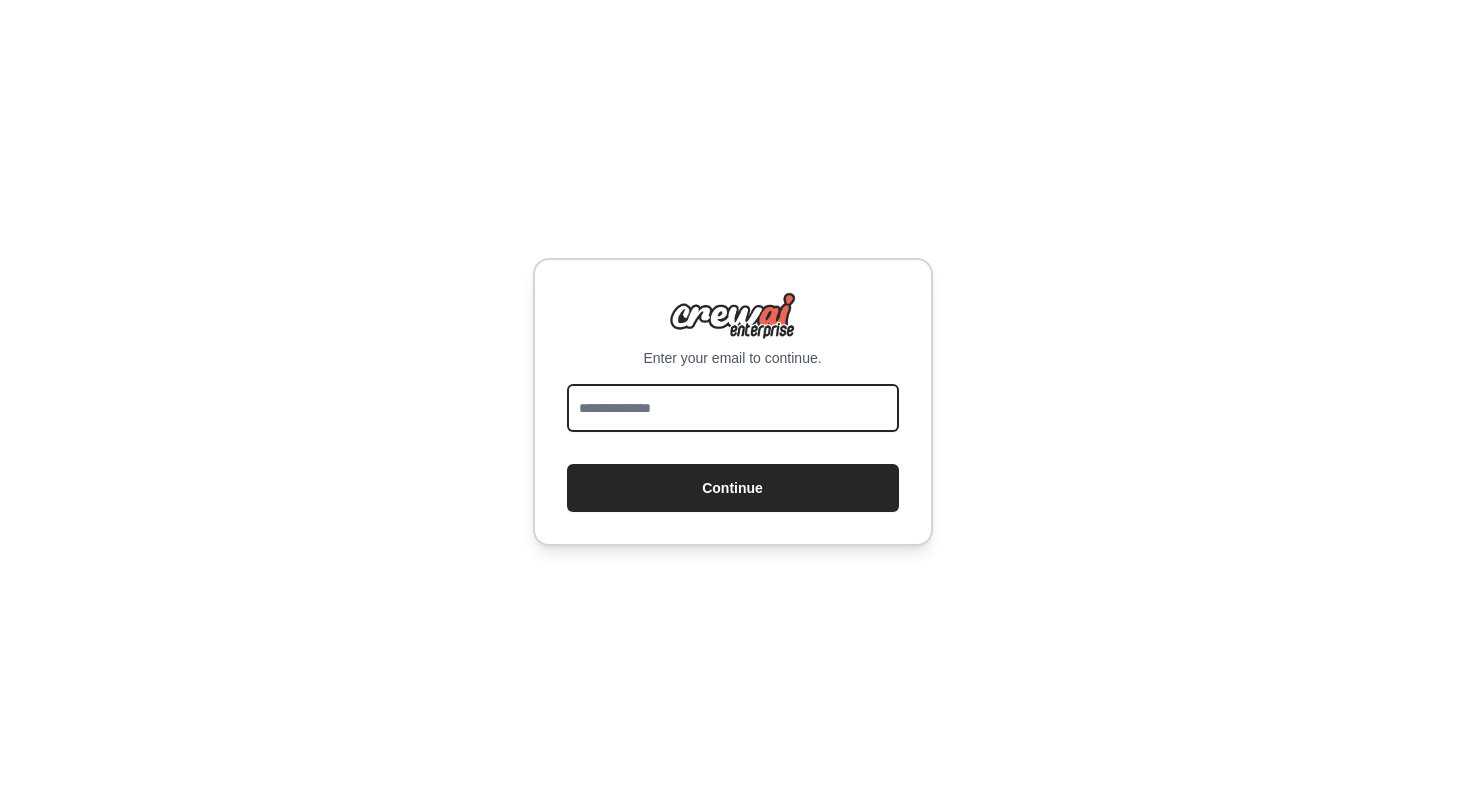 click at bounding box center [733, 408] 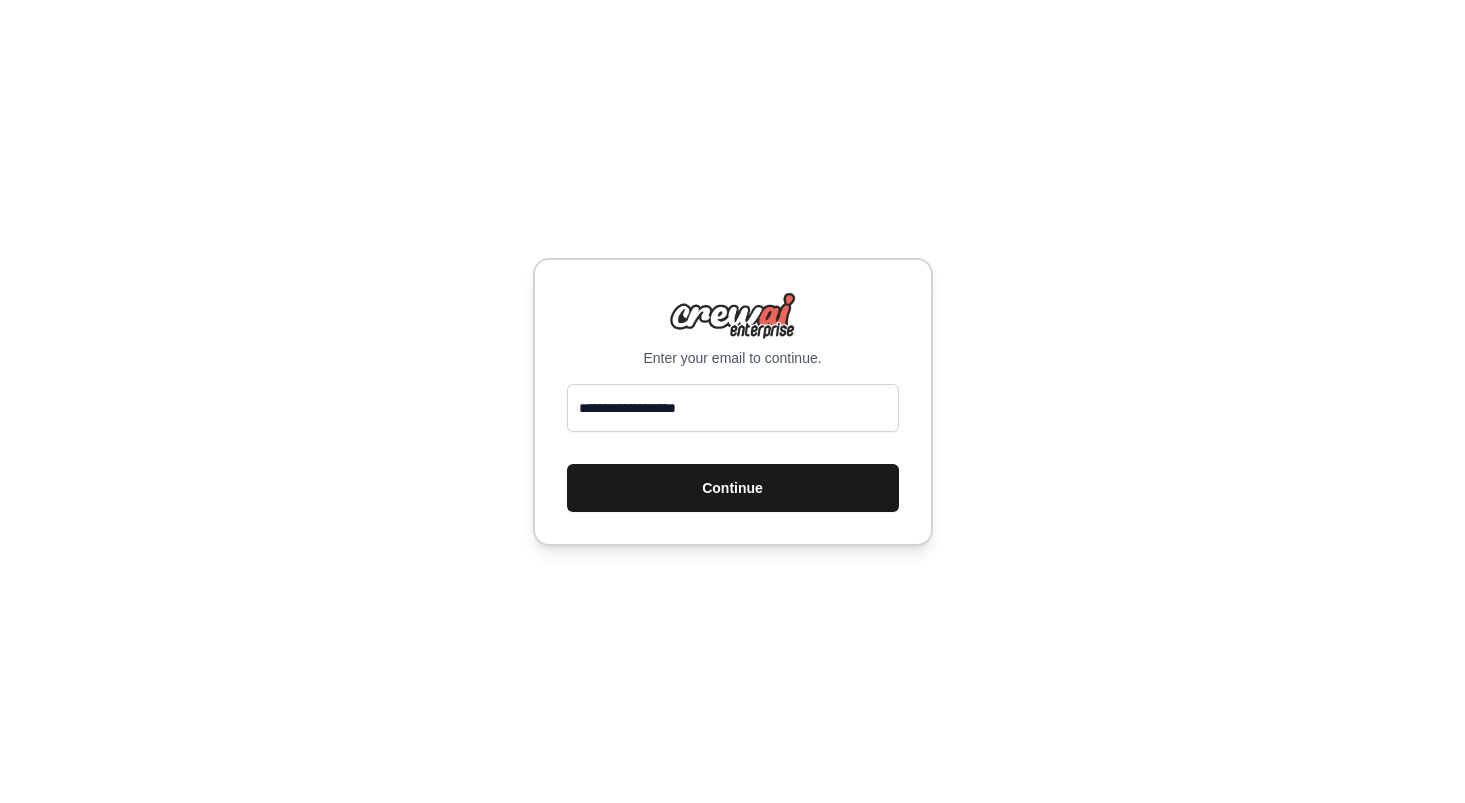 click on "Continue" at bounding box center (733, 488) 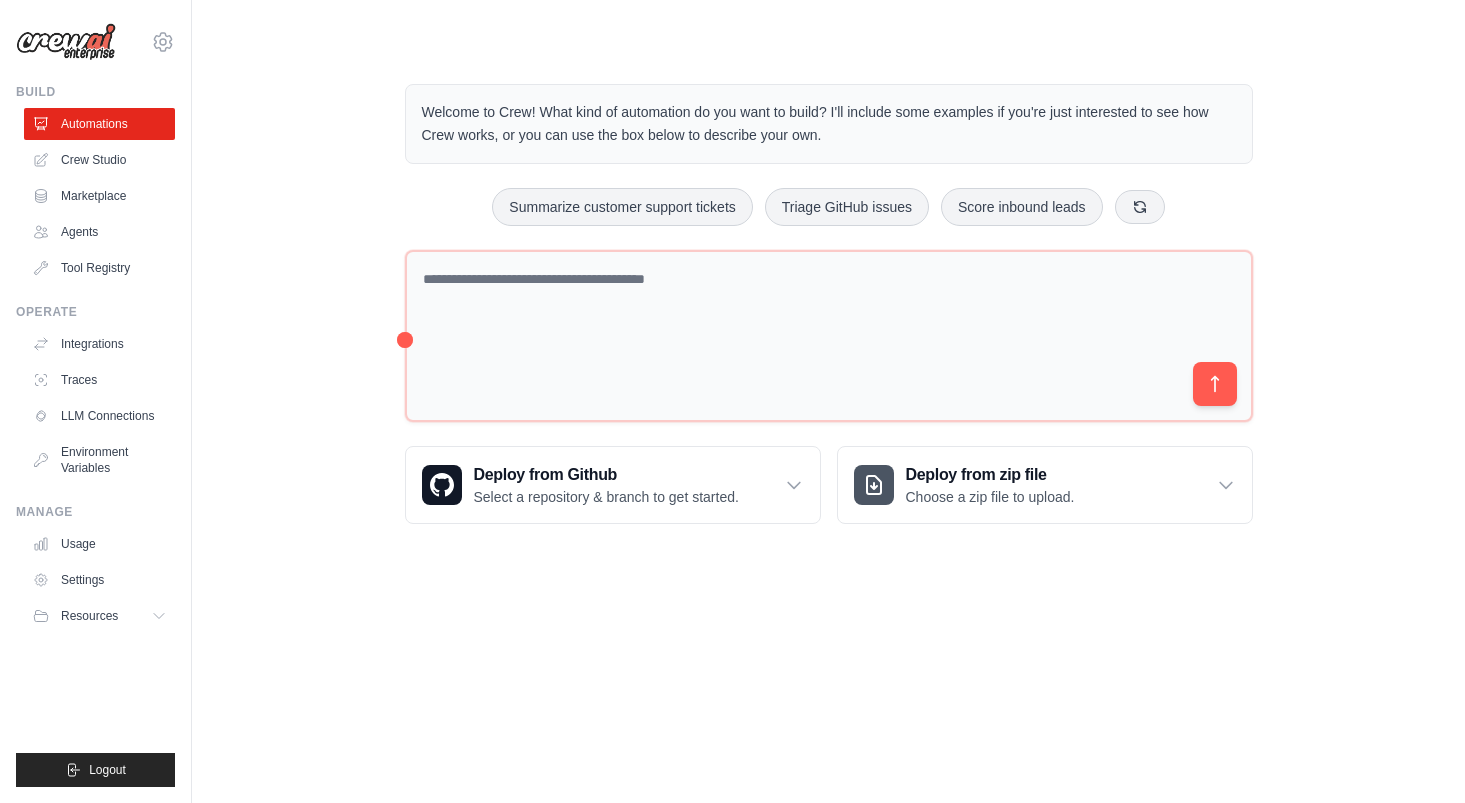 scroll, scrollTop: 0, scrollLeft: 0, axis: both 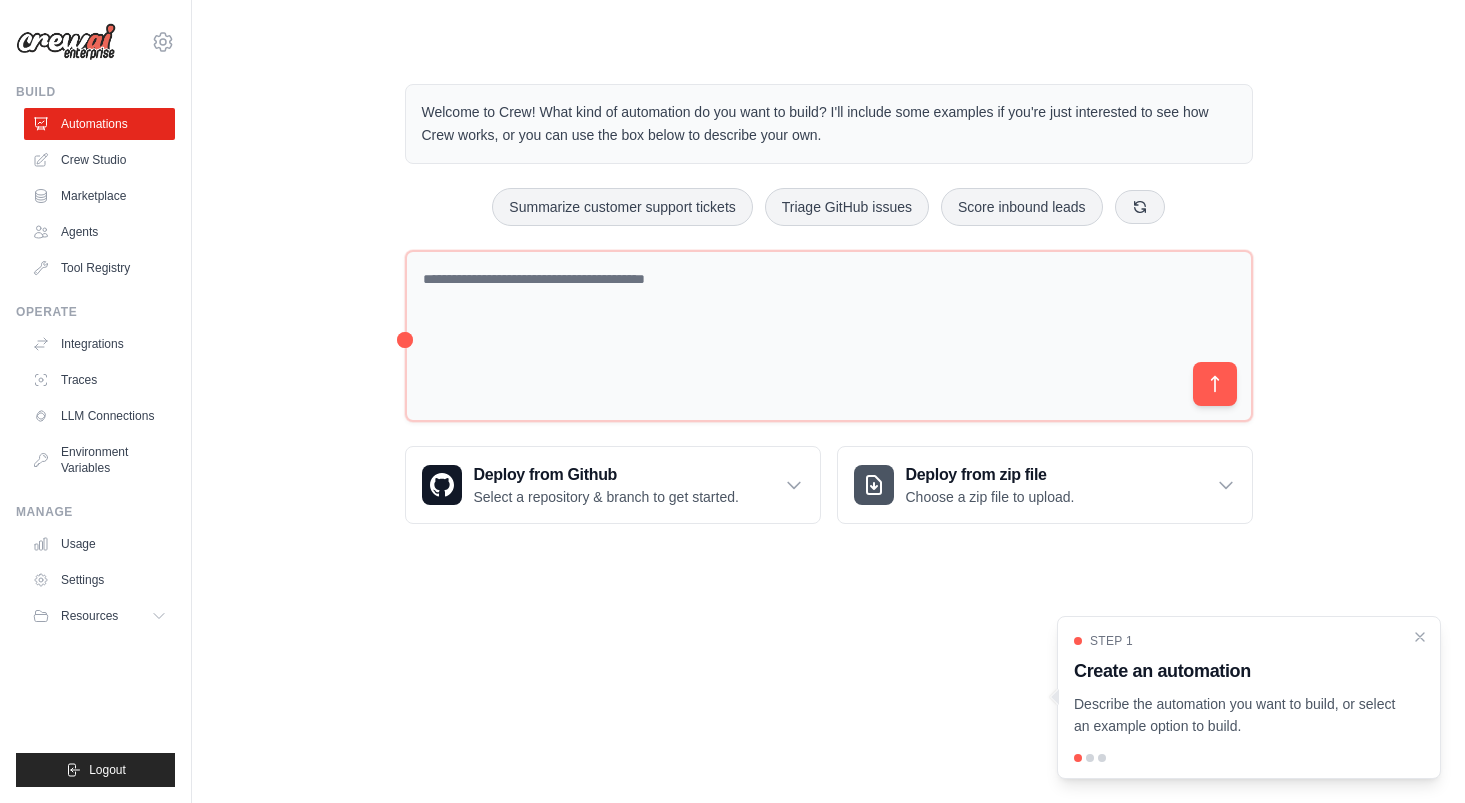 click at bounding box center [66, 42] 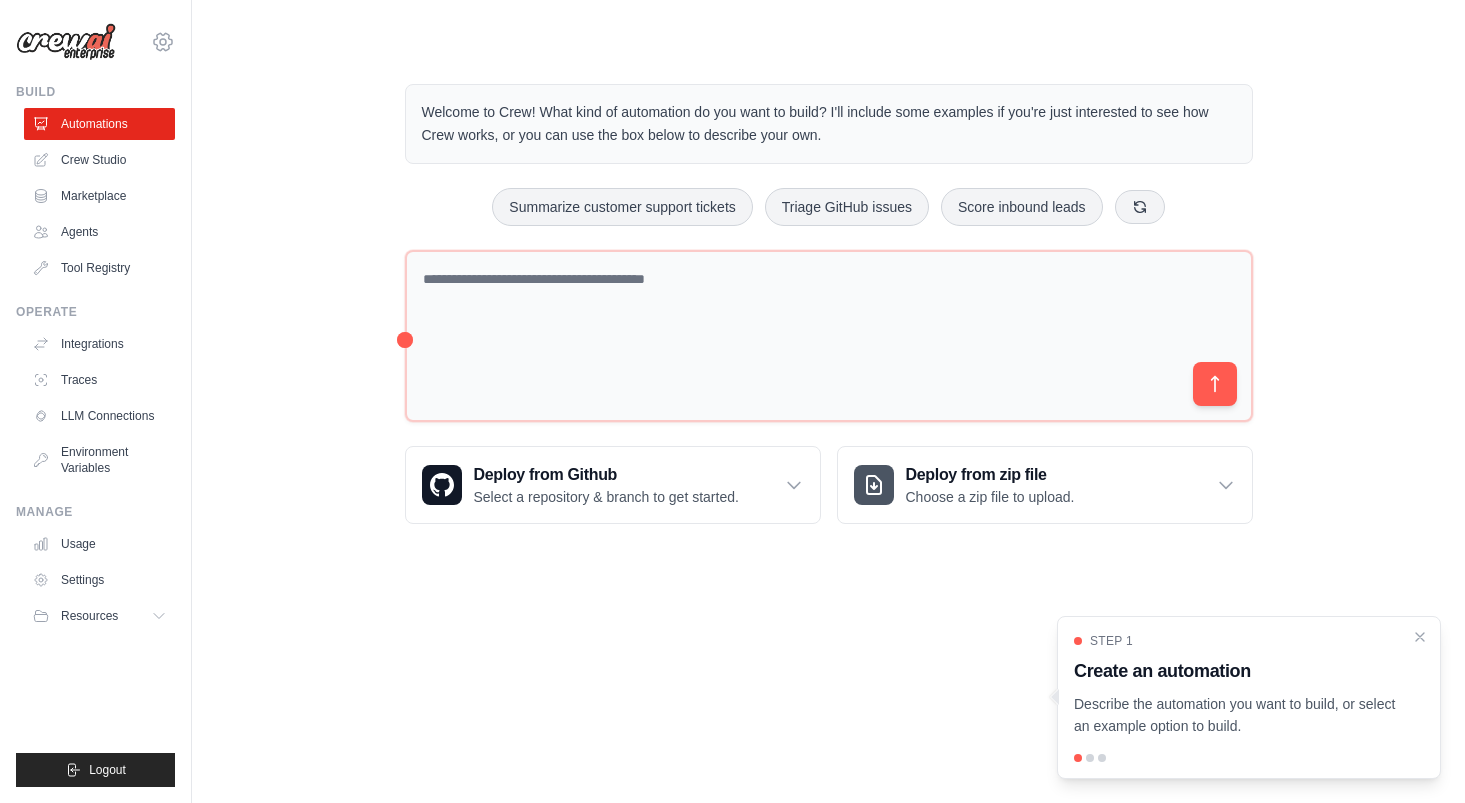 click 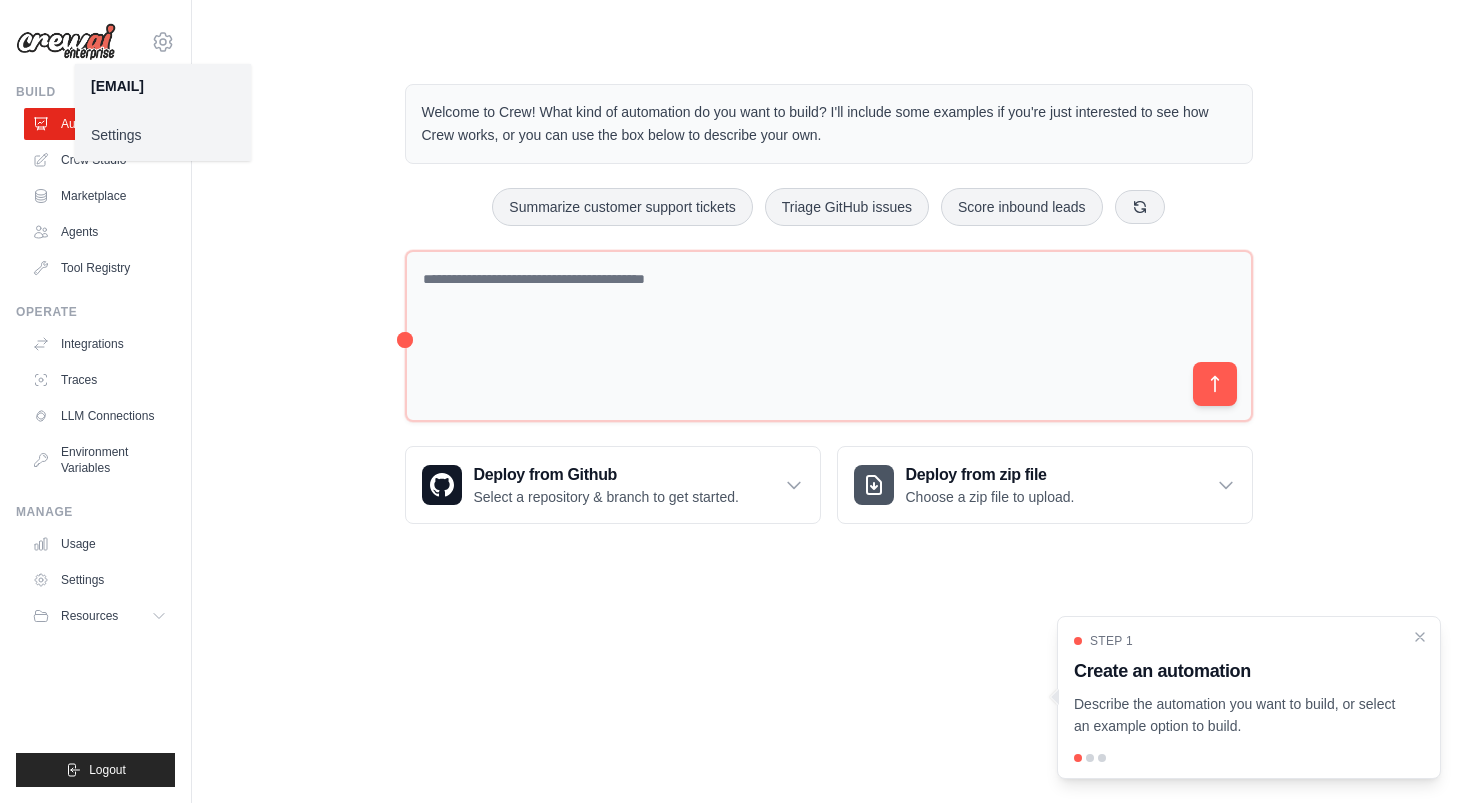 click on "Settings" at bounding box center [163, 135] 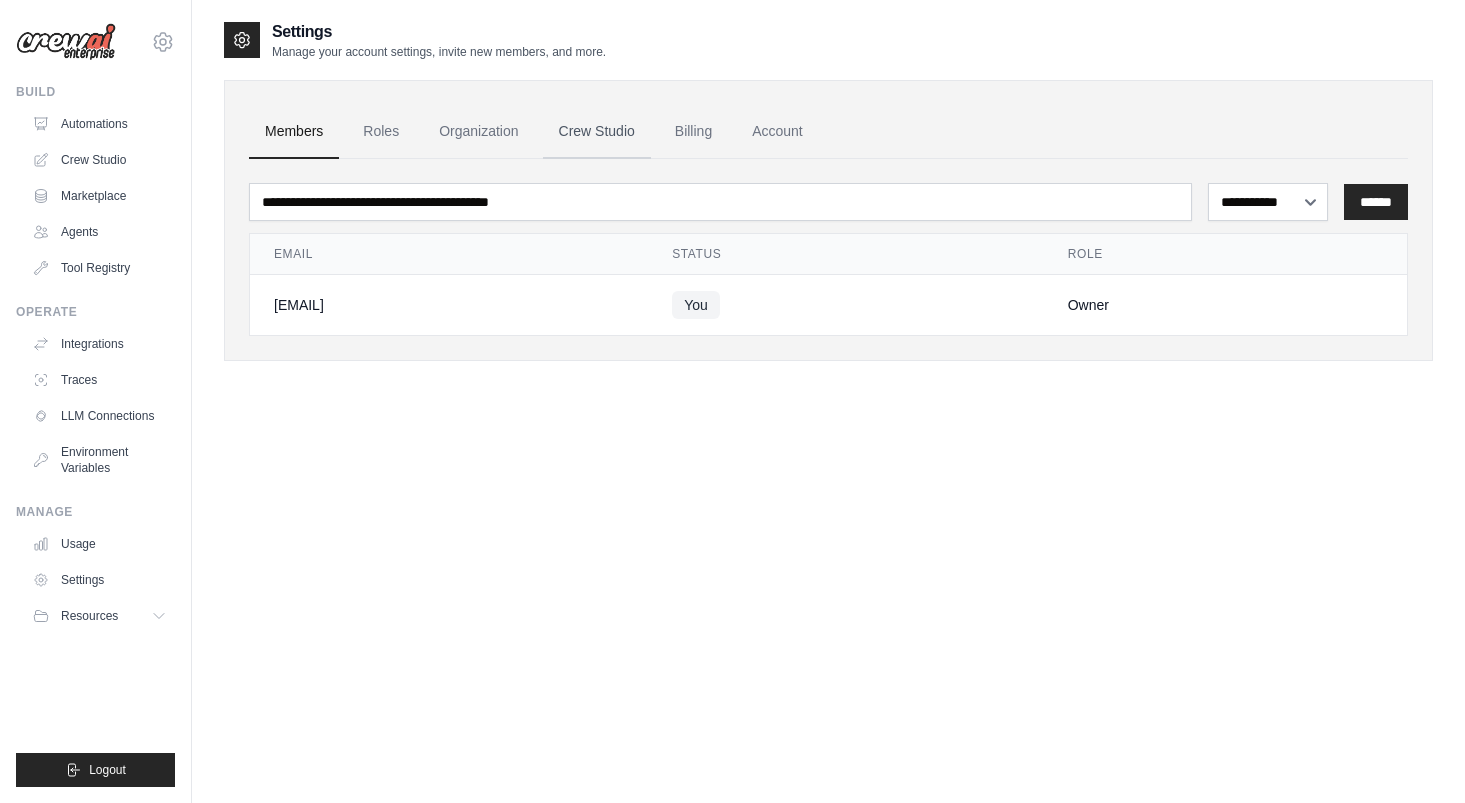 click on "Crew Studio" at bounding box center [597, 132] 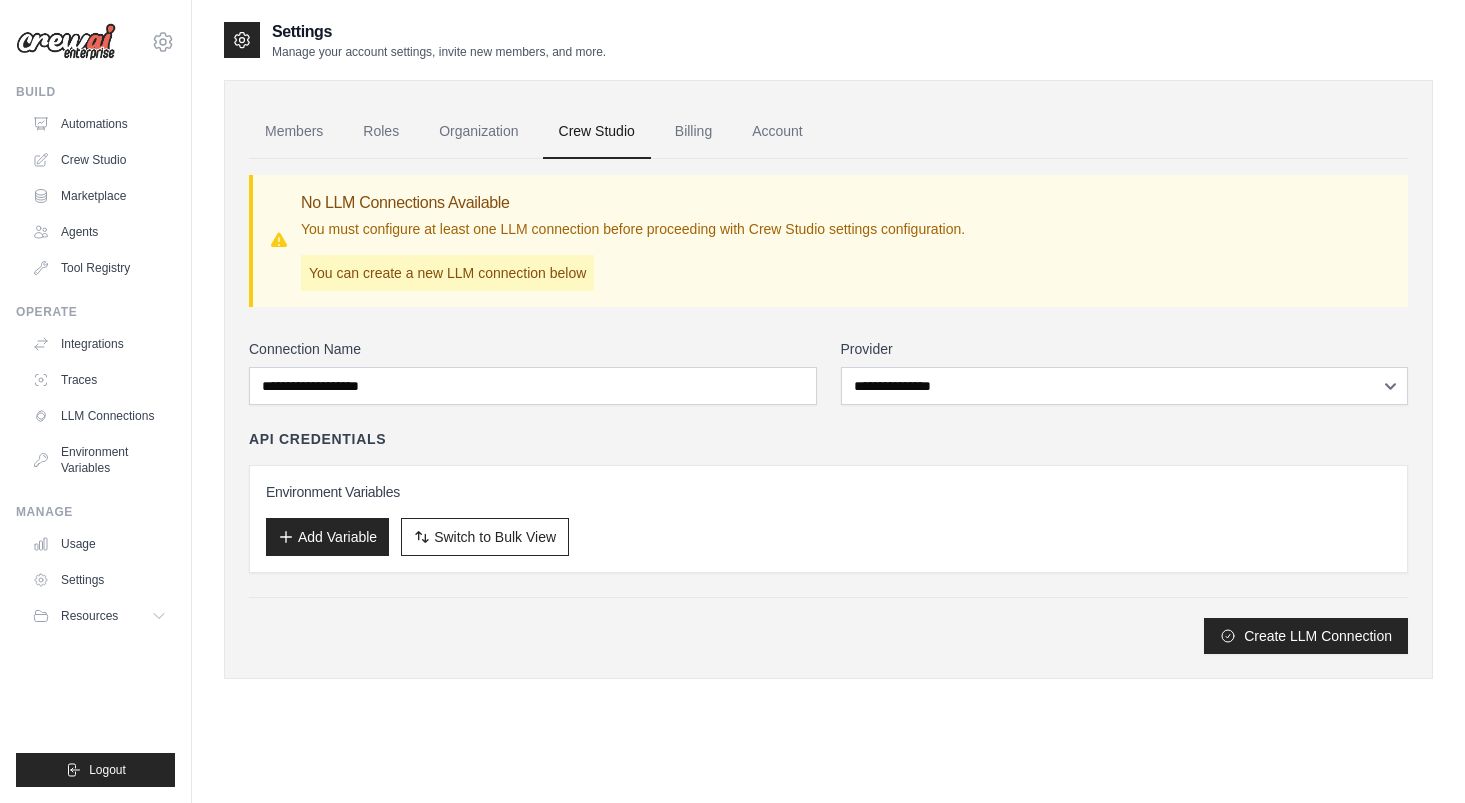 scroll, scrollTop: 0, scrollLeft: 0, axis: both 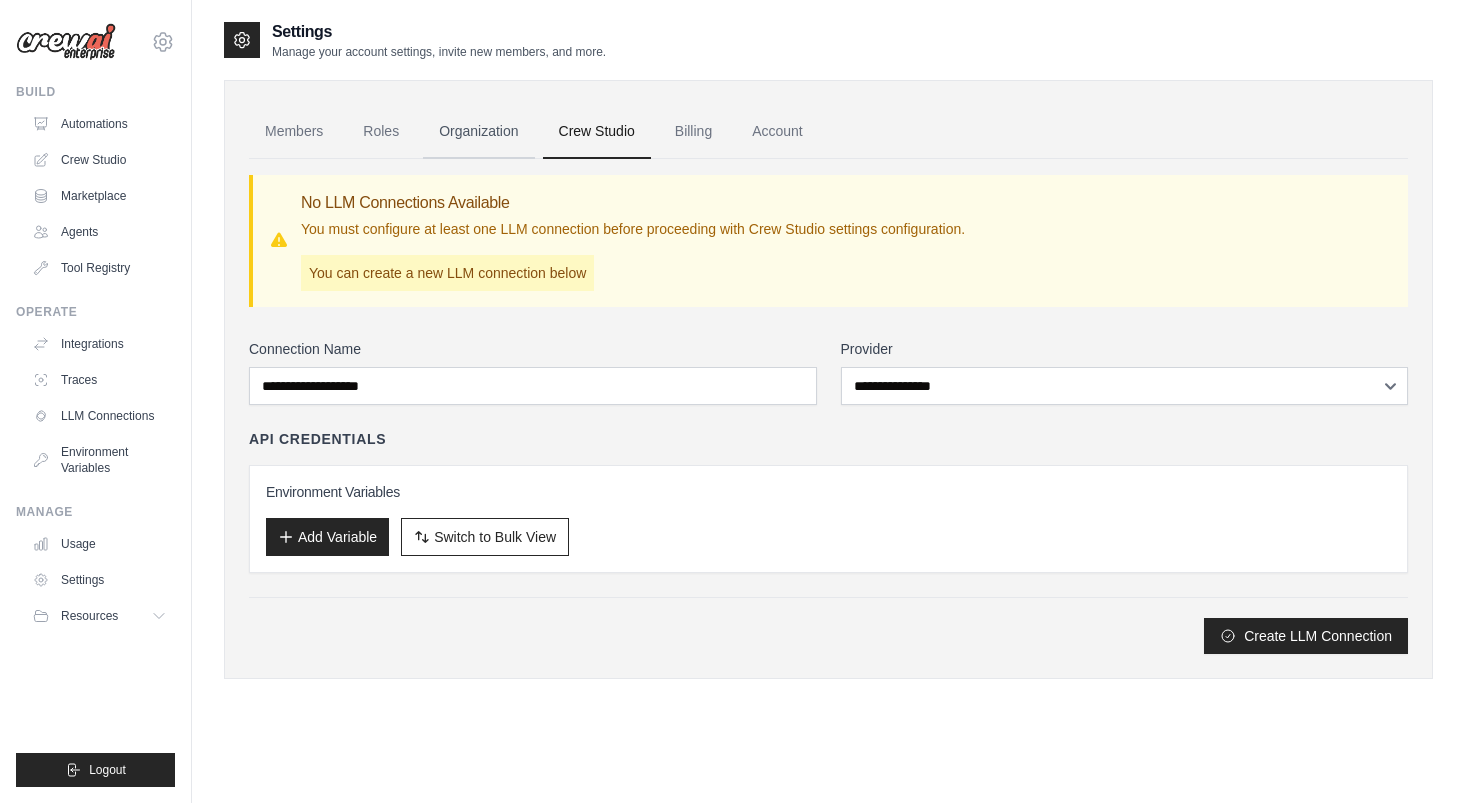 click on "Organization" at bounding box center (478, 132) 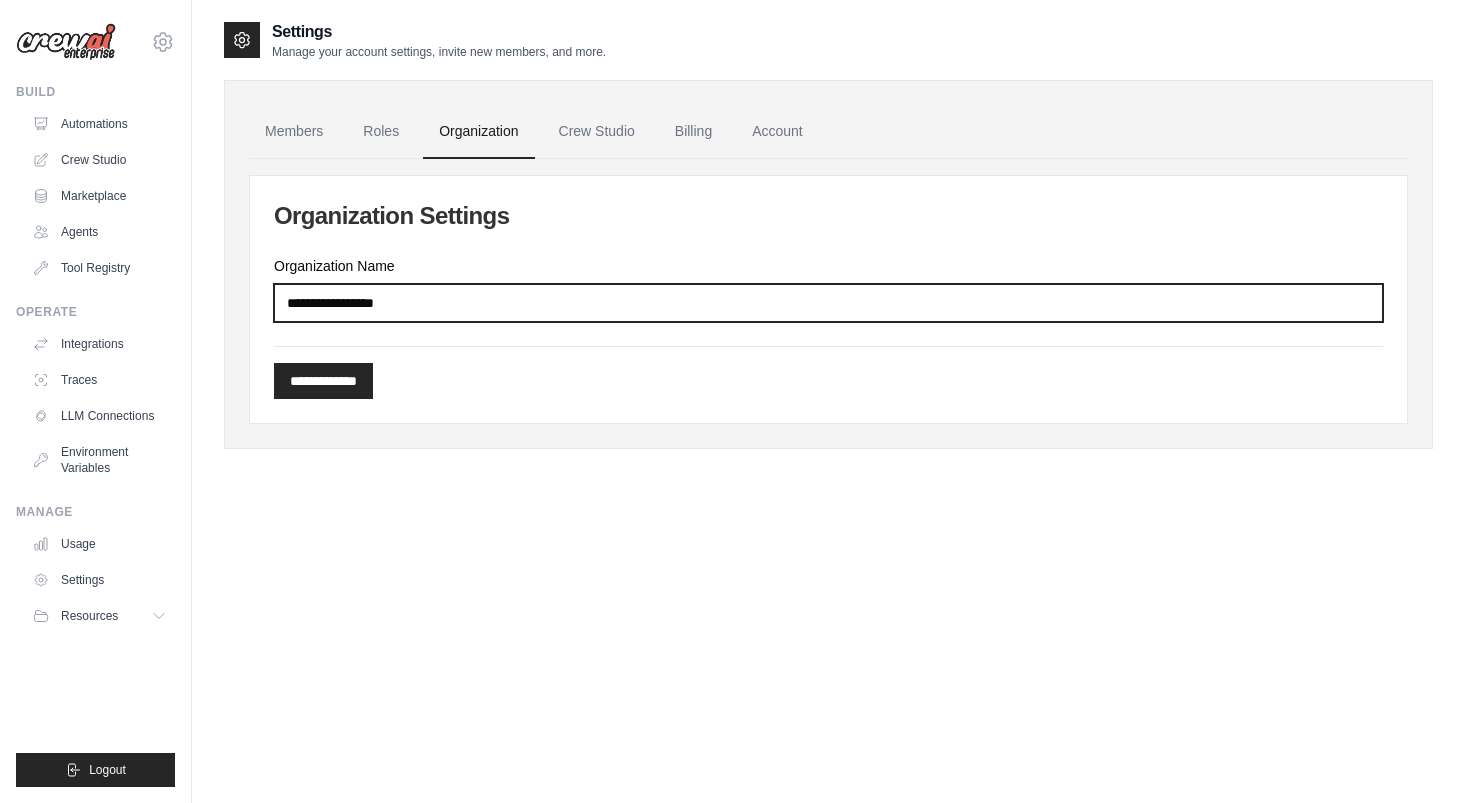 click on "Organization Name" at bounding box center [828, 303] 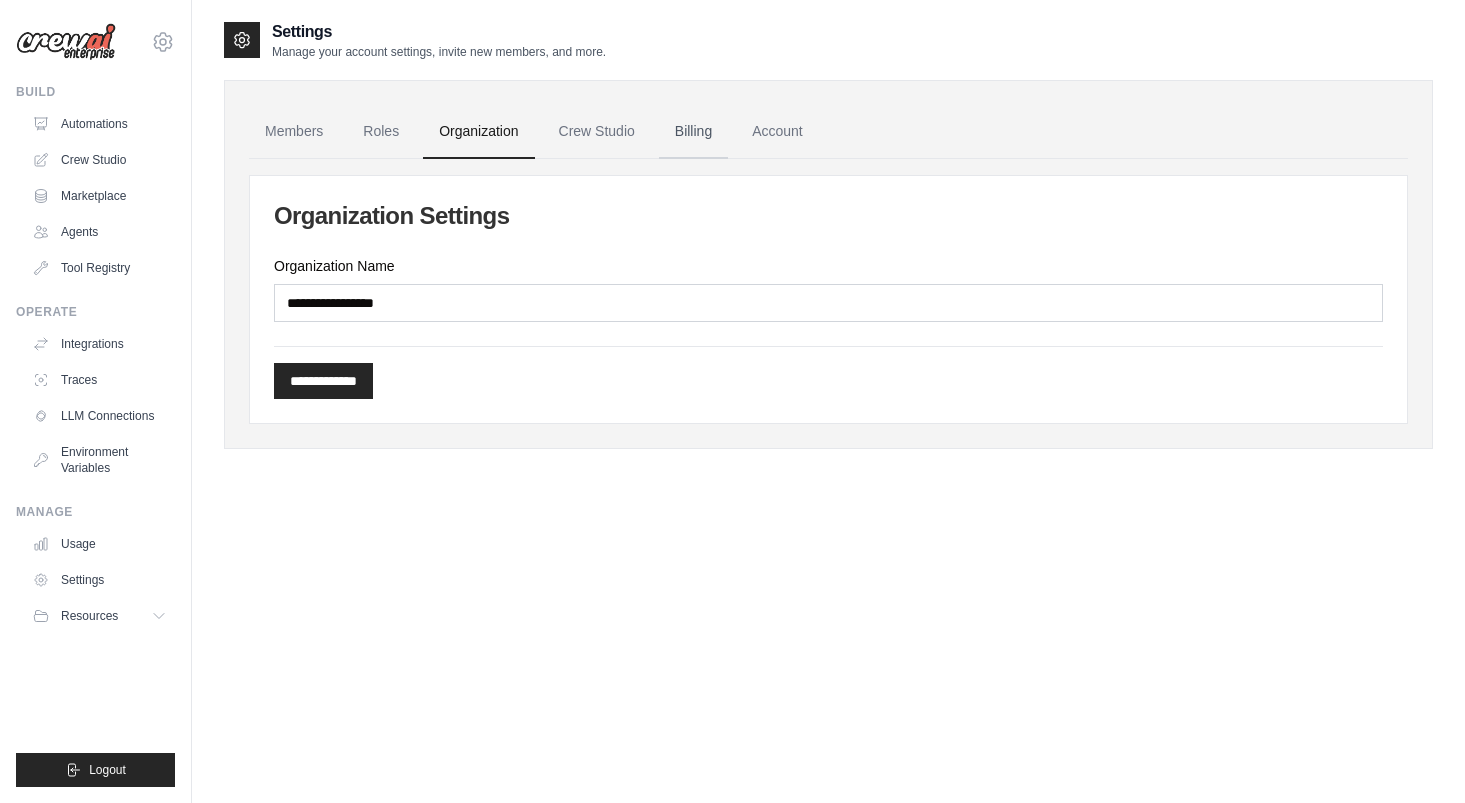 click on "Billing" at bounding box center (693, 132) 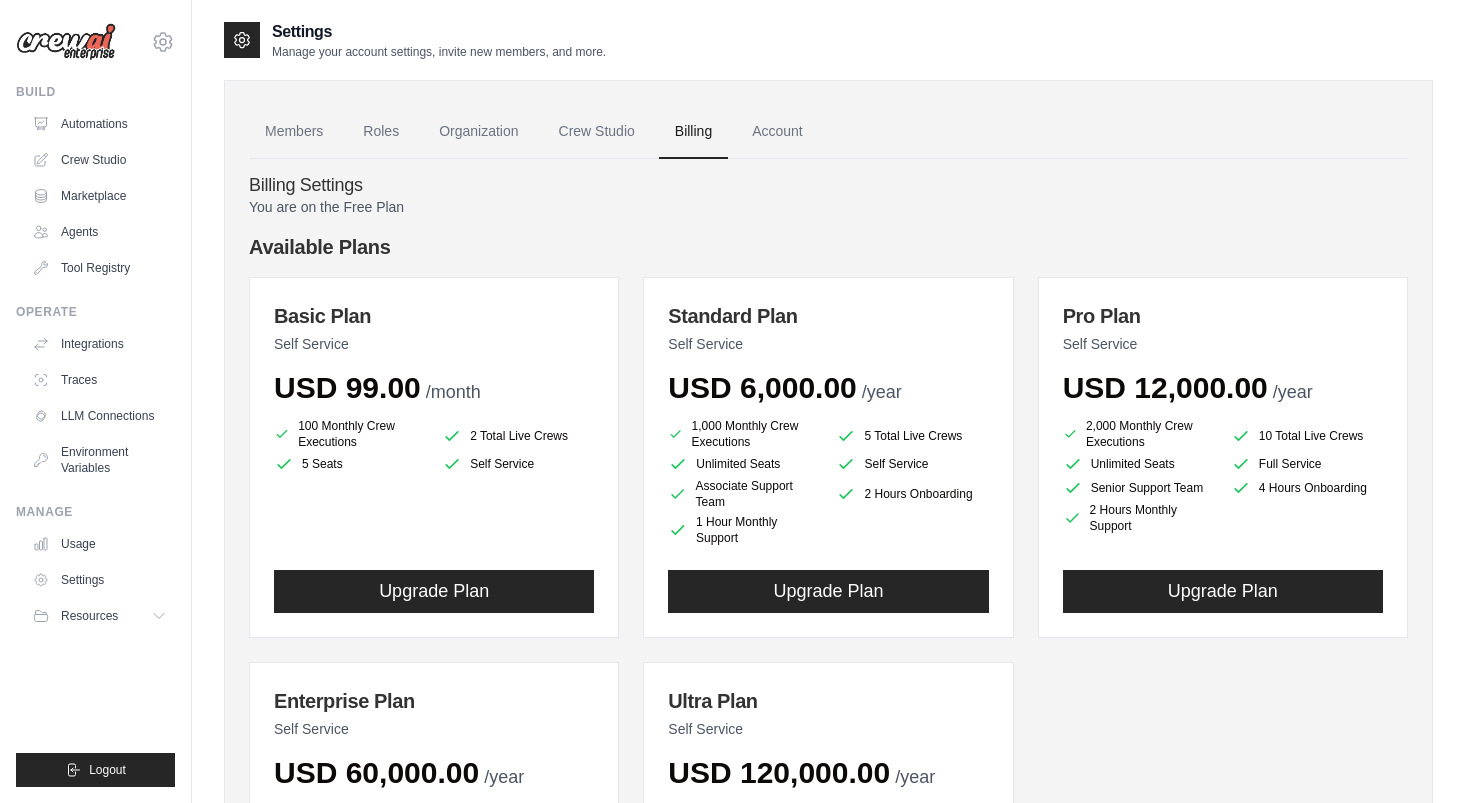 scroll, scrollTop: 0, scrollLeft: 0, axis: both 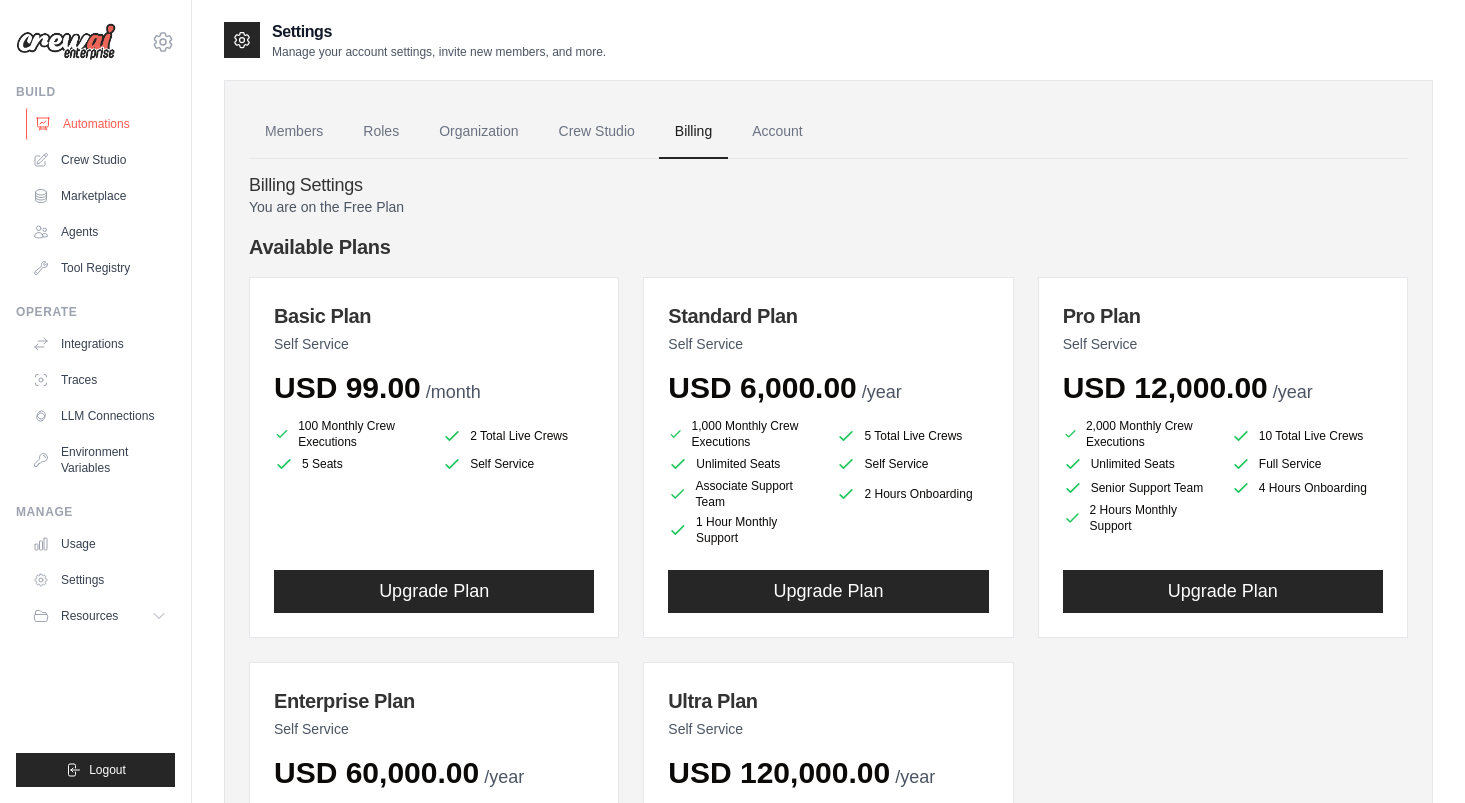click on "Automations" at bounding box center (101, 124) 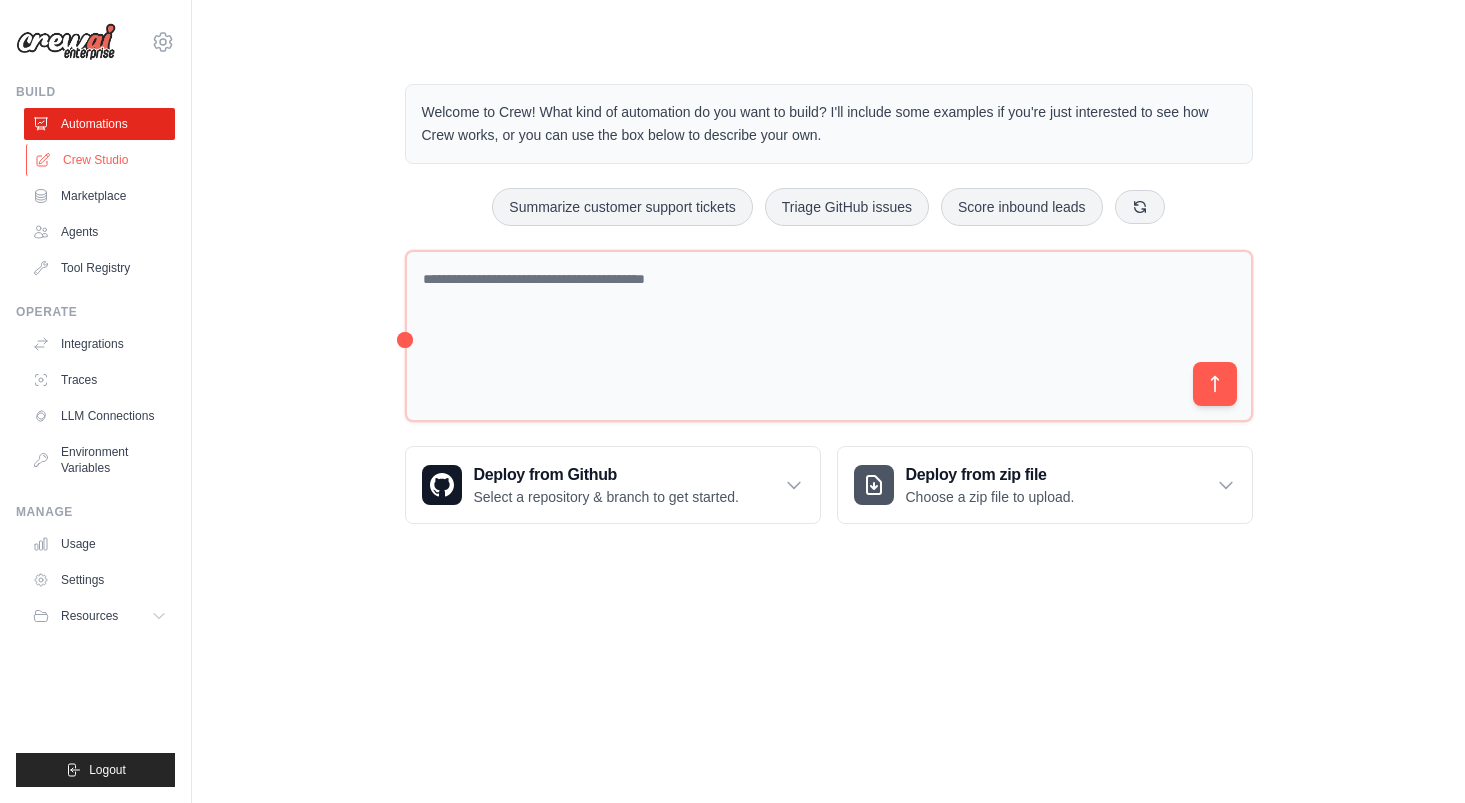 click on "Crew Studio" at bounding box center (101, 160) 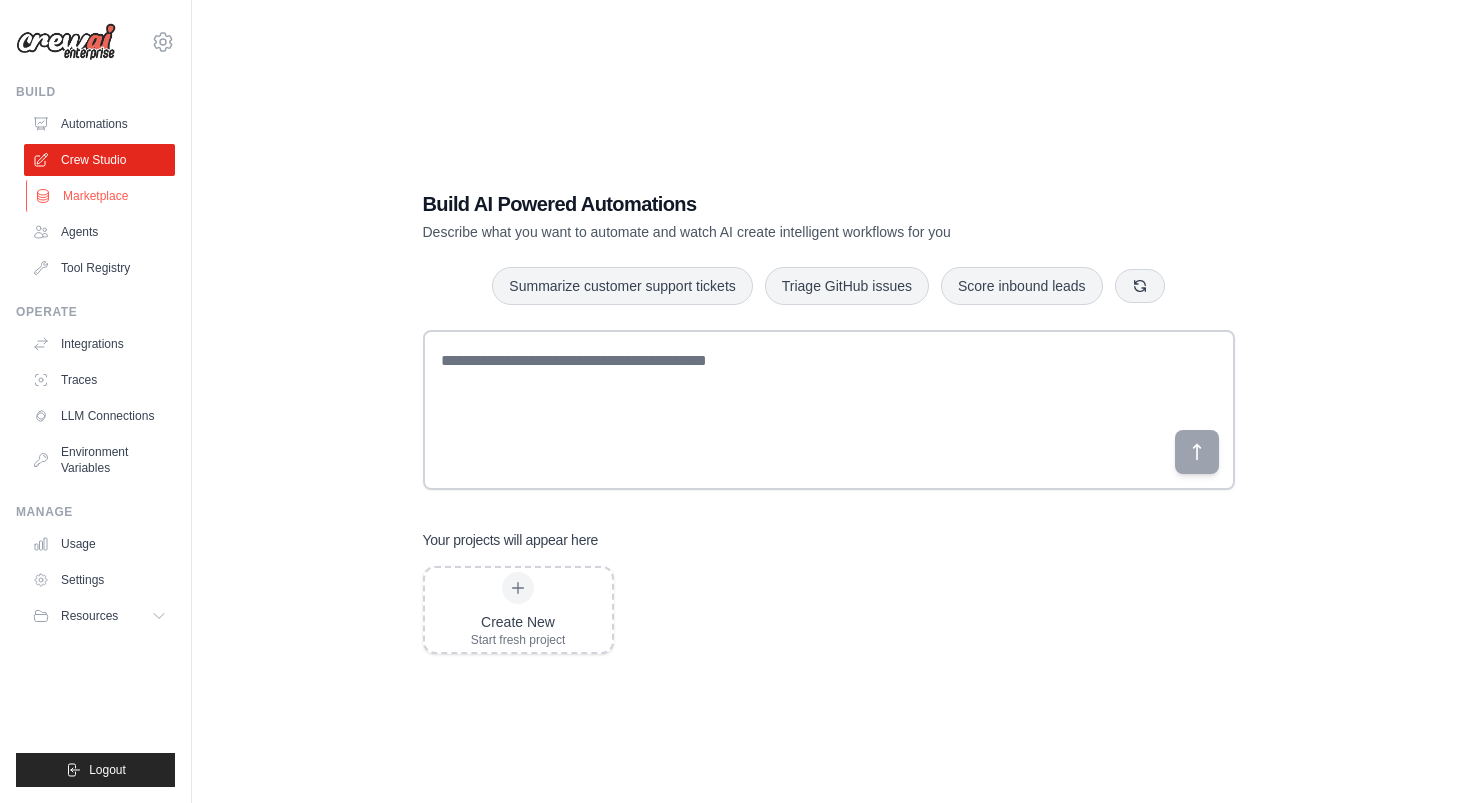 scroll, scrollTop: 0, scrollLeft: 0, axis: both 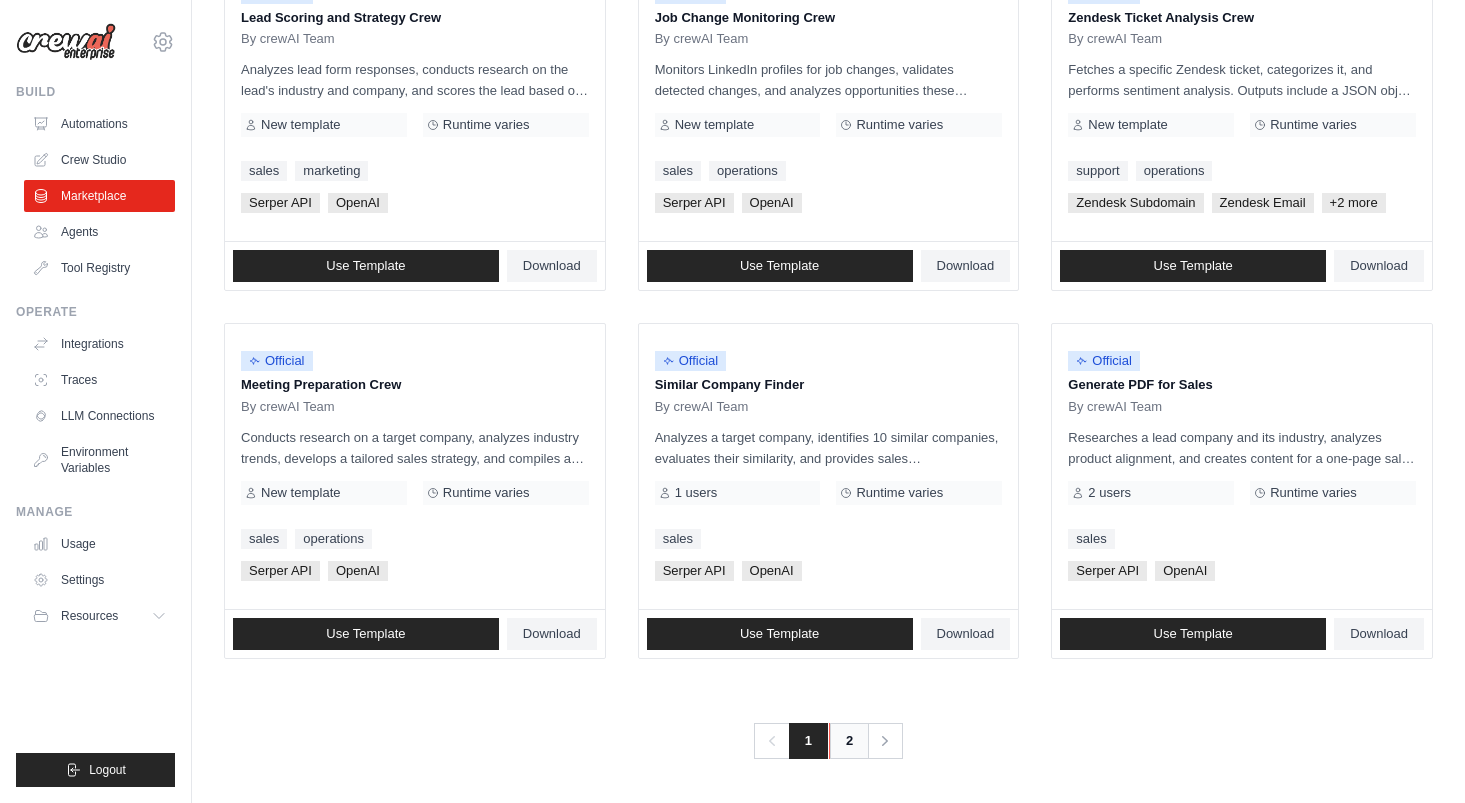 click on "2" at bounding box center [849, 741] 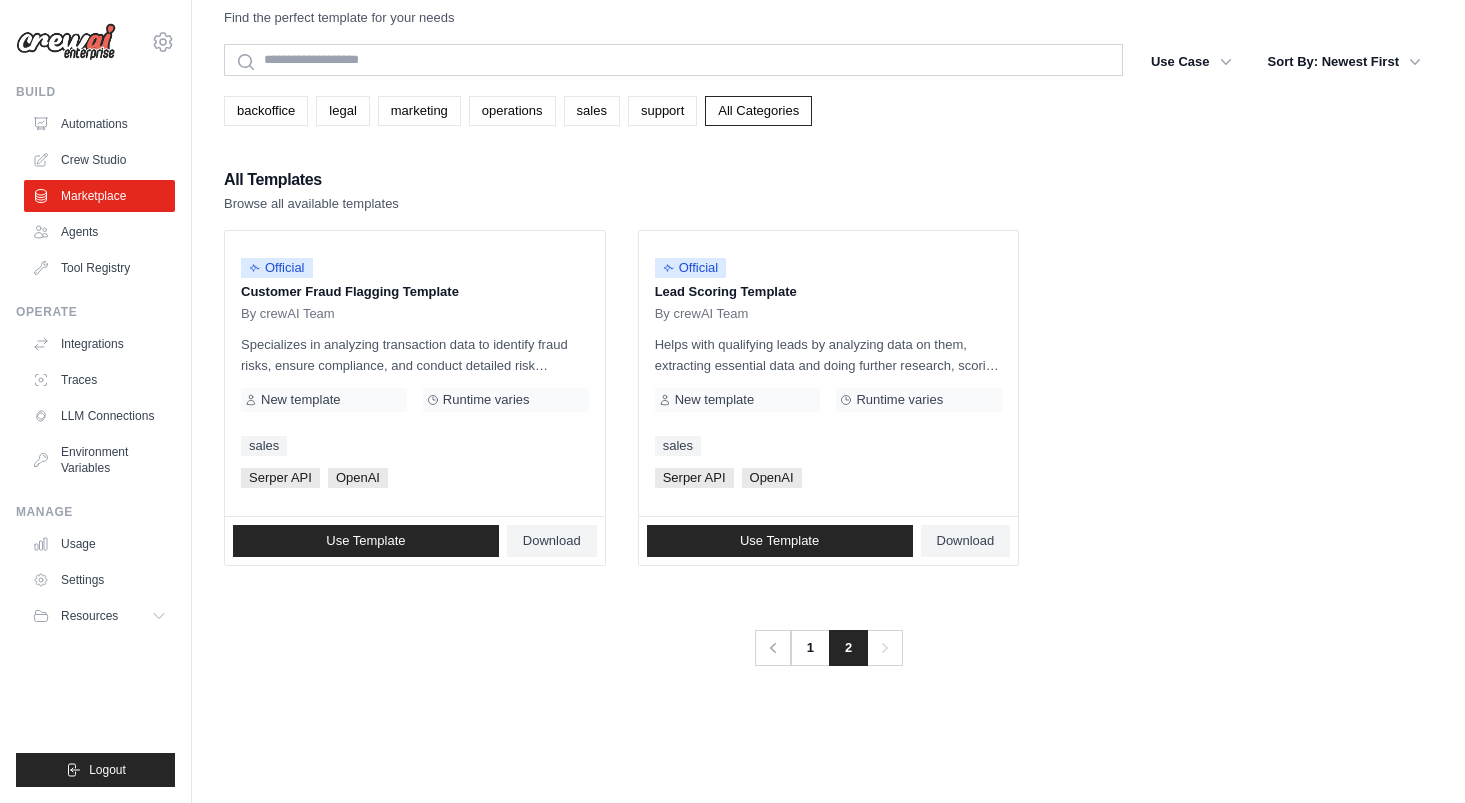scroll, scrollTop: 0, scrollLeft: 0, axis: both 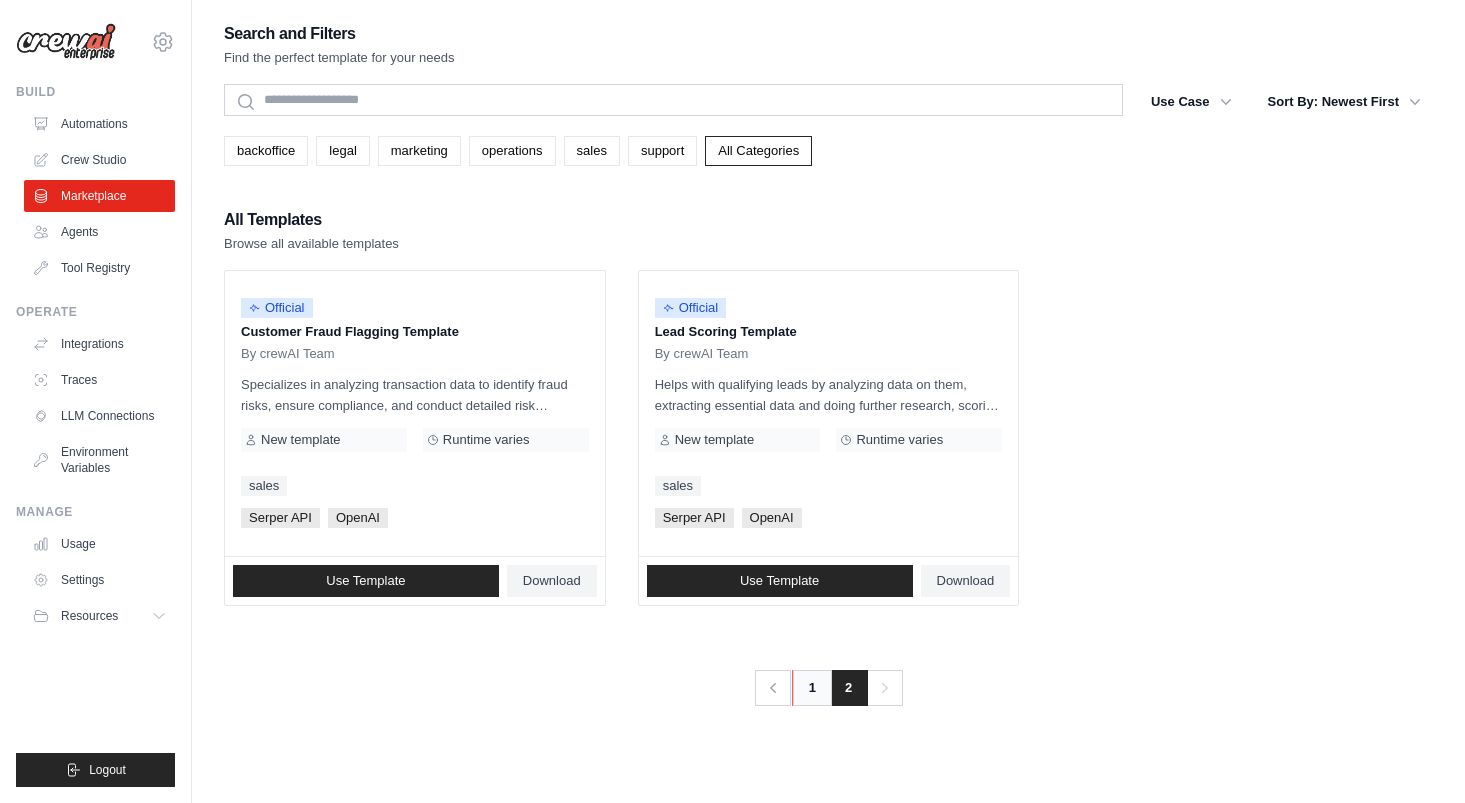 click on "1" at bounding box center (812, 688) 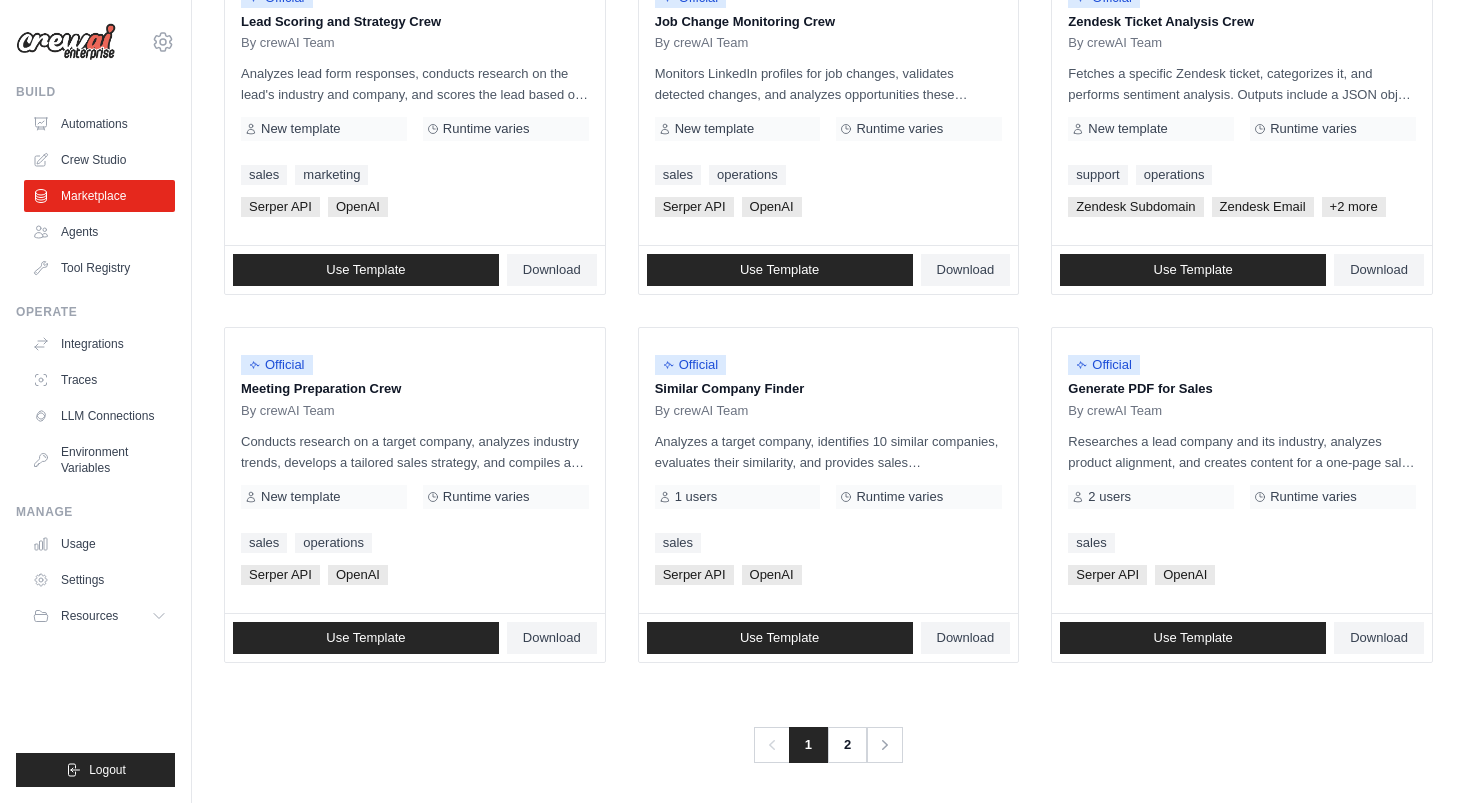 scroll, scrollTop: 1050, scrollLeft: 0, axis: vertical 